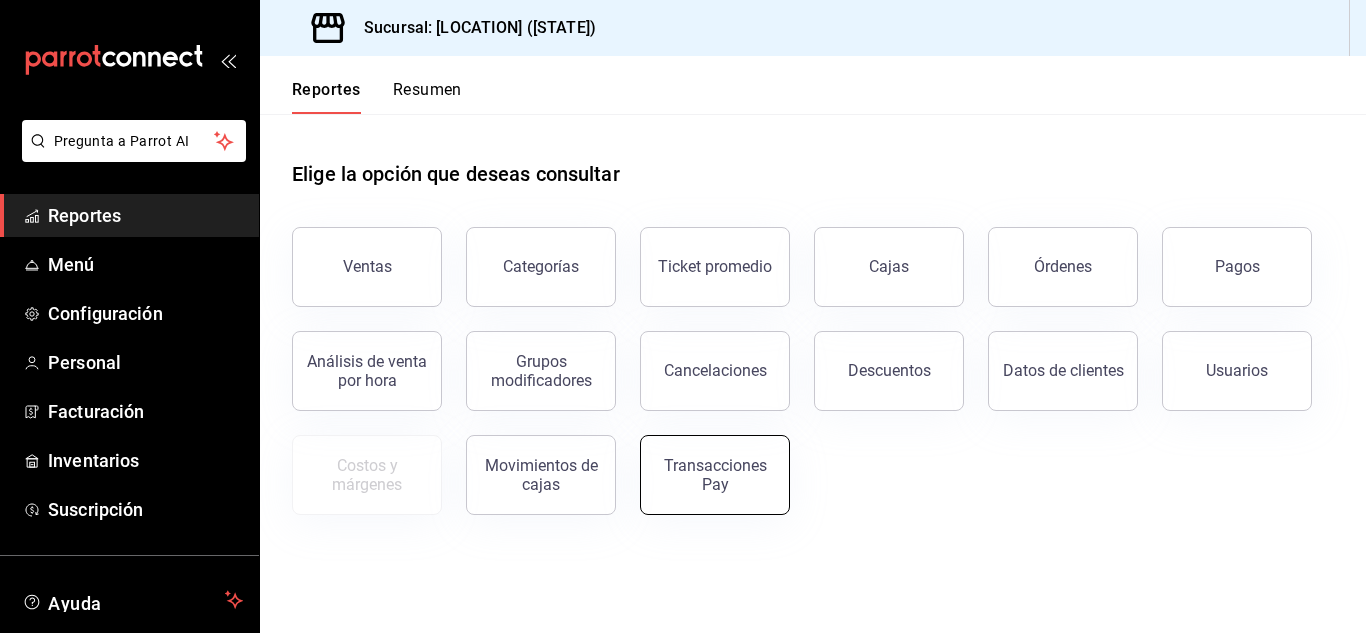 scroll, scrollTop: 0, scrollLeft: 0, axis: both 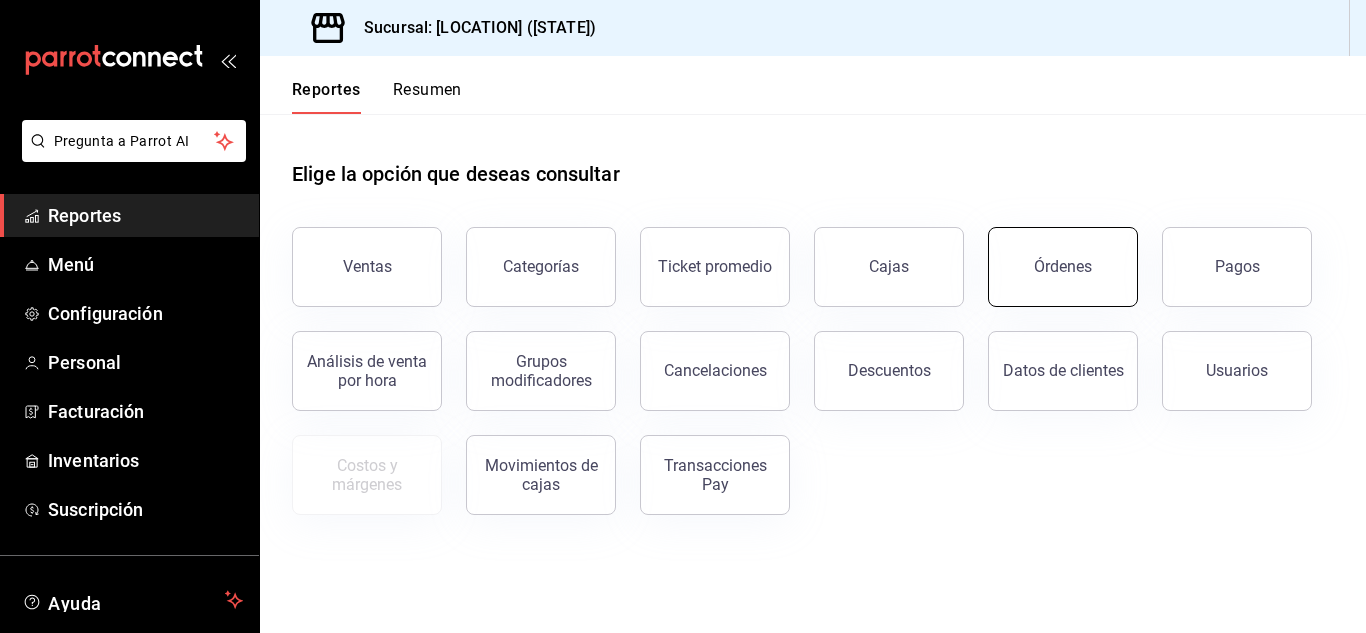 click on "Órdenes" at bounding box center [1063, 267] 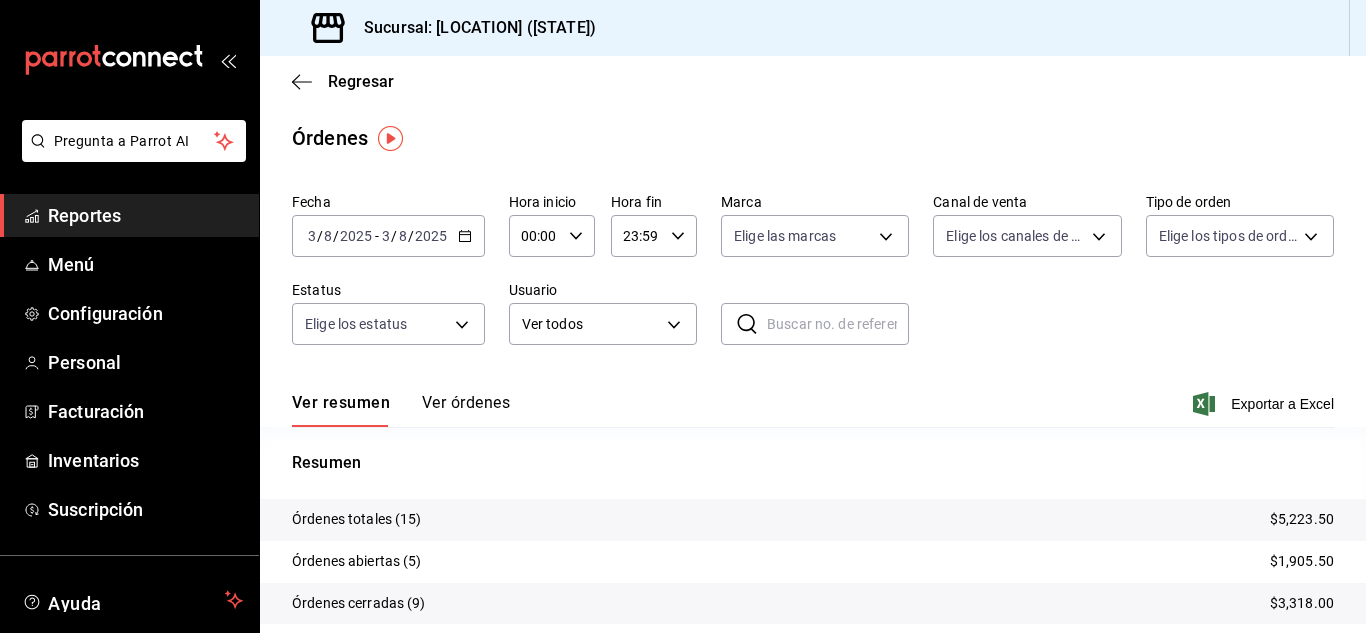 click on "Reportes" at bounding box center [145, 215] 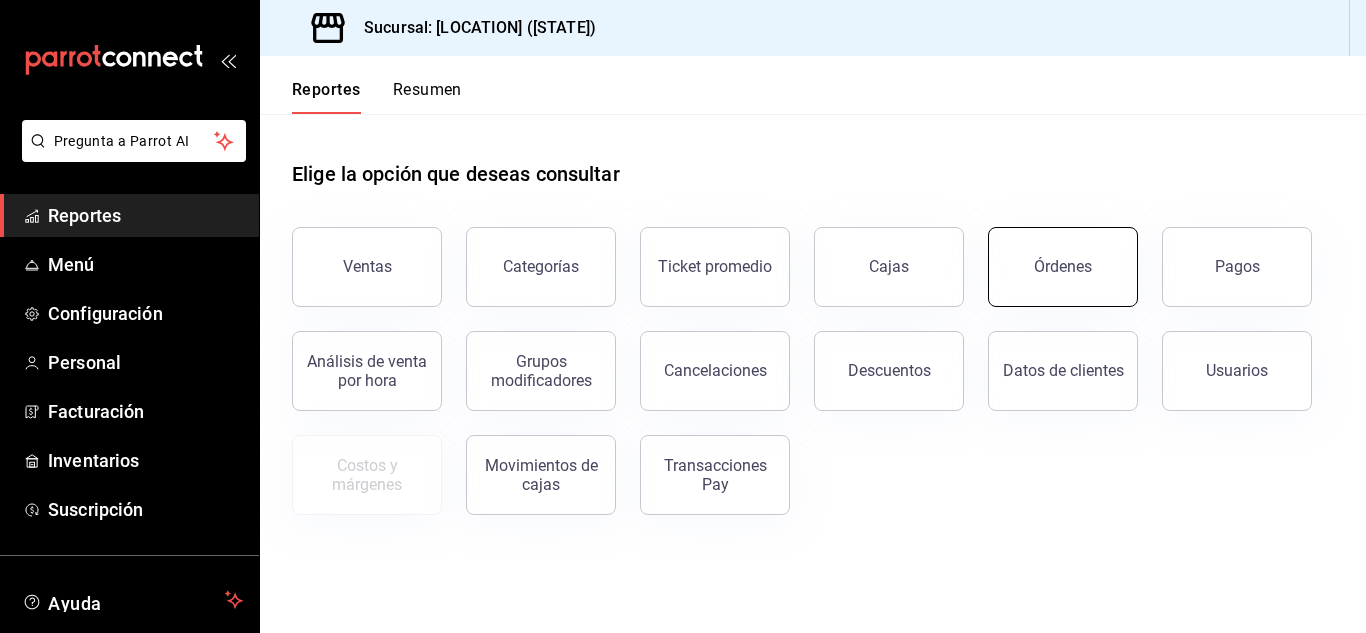 click on "Órdenes" at bounding box center [1063, 267] 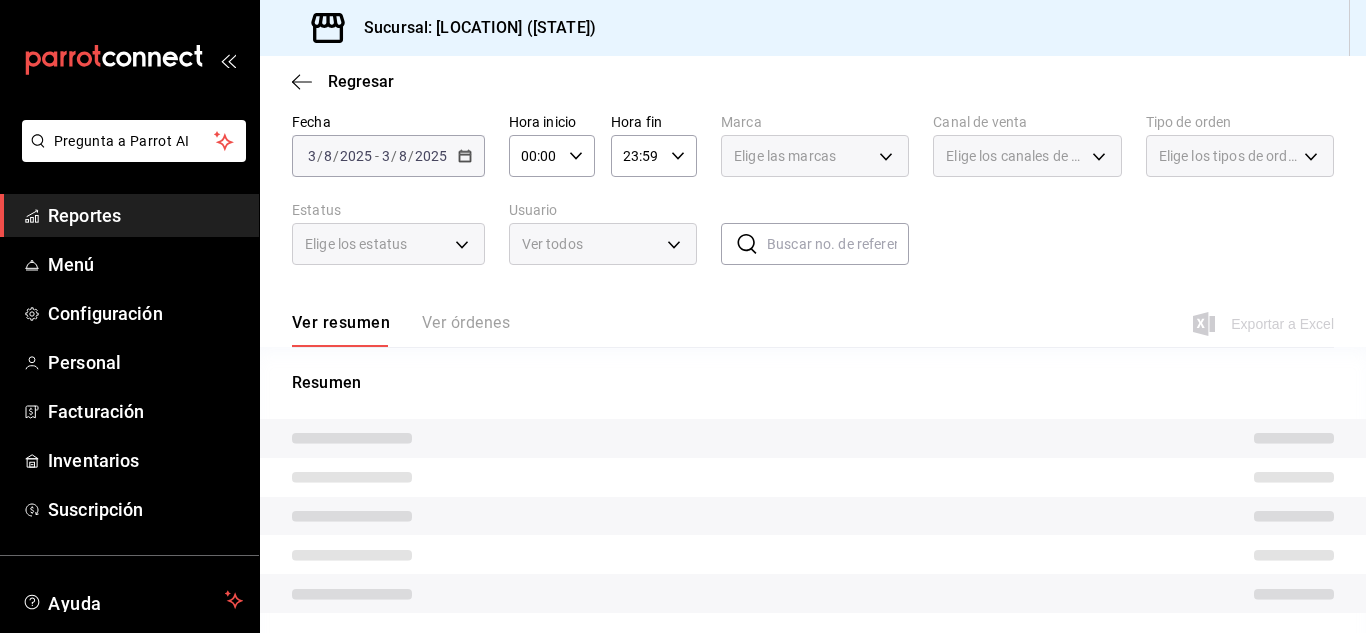 scroll, scrollTop: 137, scrollLeft: 0, axis: vertical 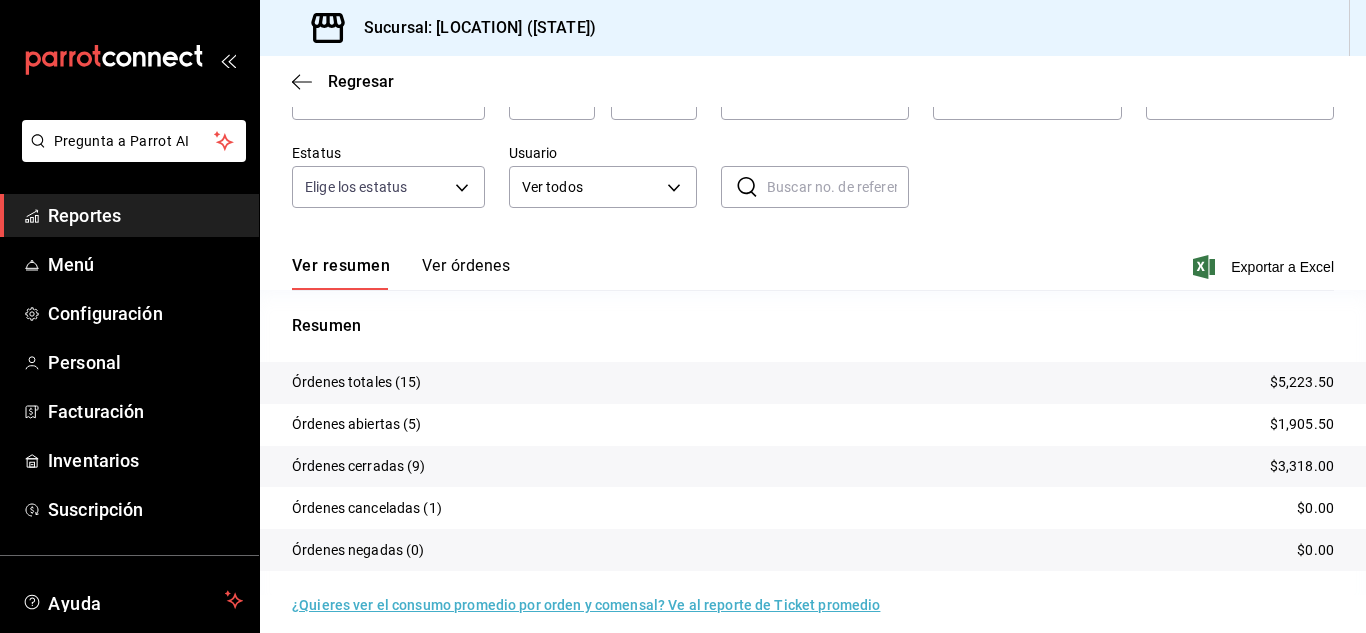 click on "Reportes" at bounding box center (145, 215) 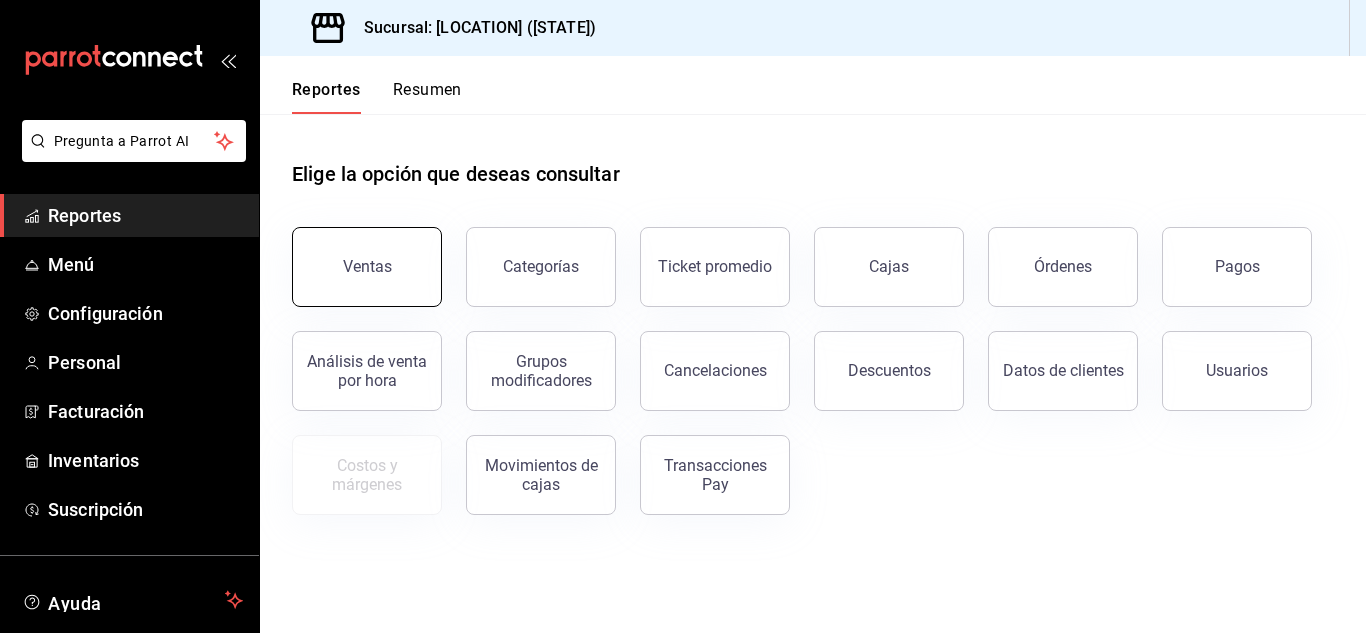 click on "Ventas" at bounding box center [355, 255] 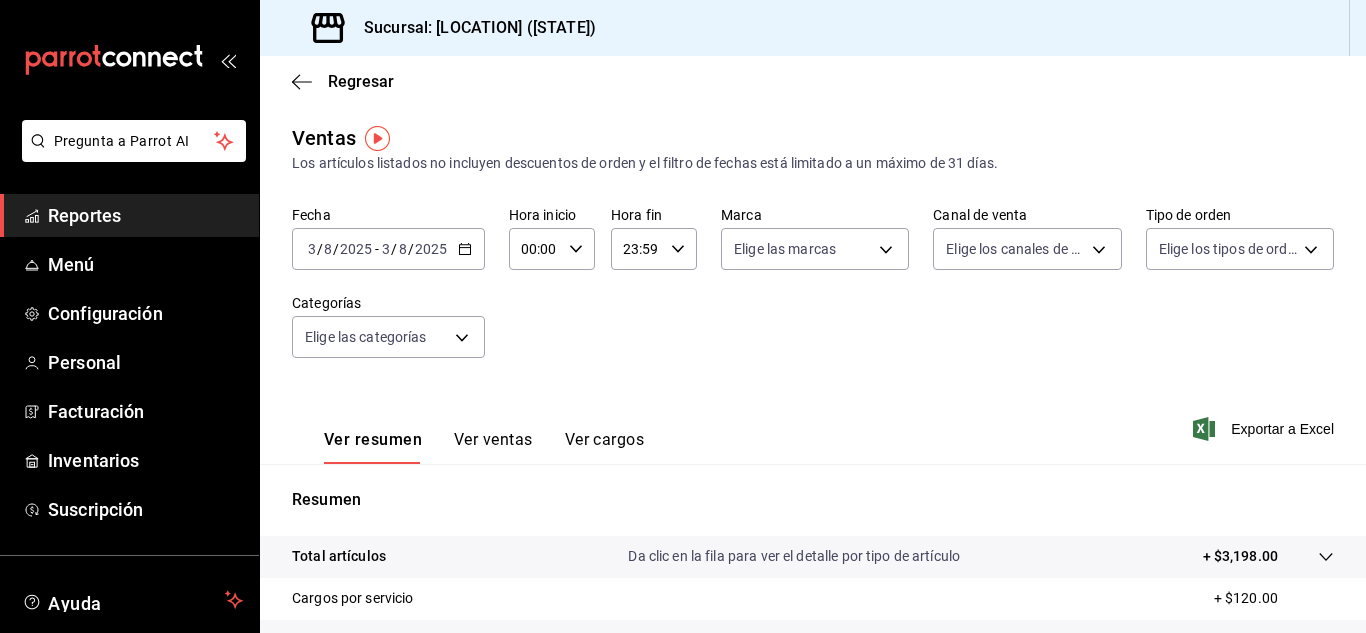 click on "Ver cargos" at bounding box center [605, 447] 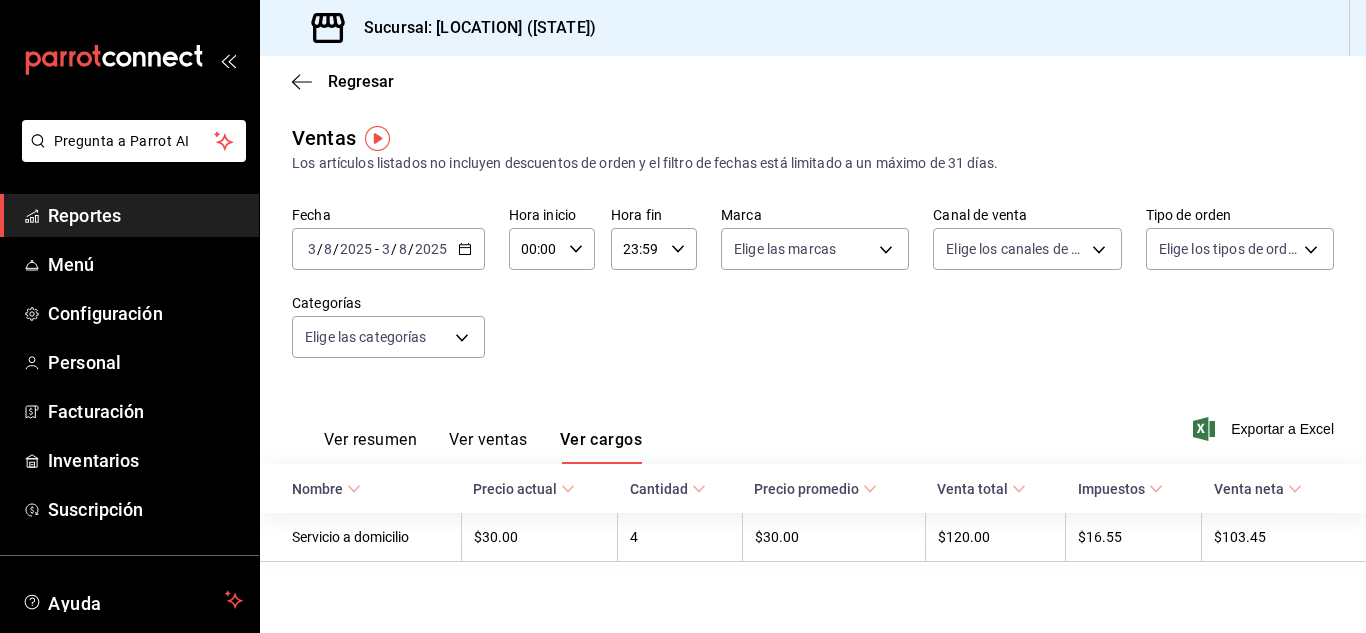 click on "Reportes" at bounding box center (145, 215) 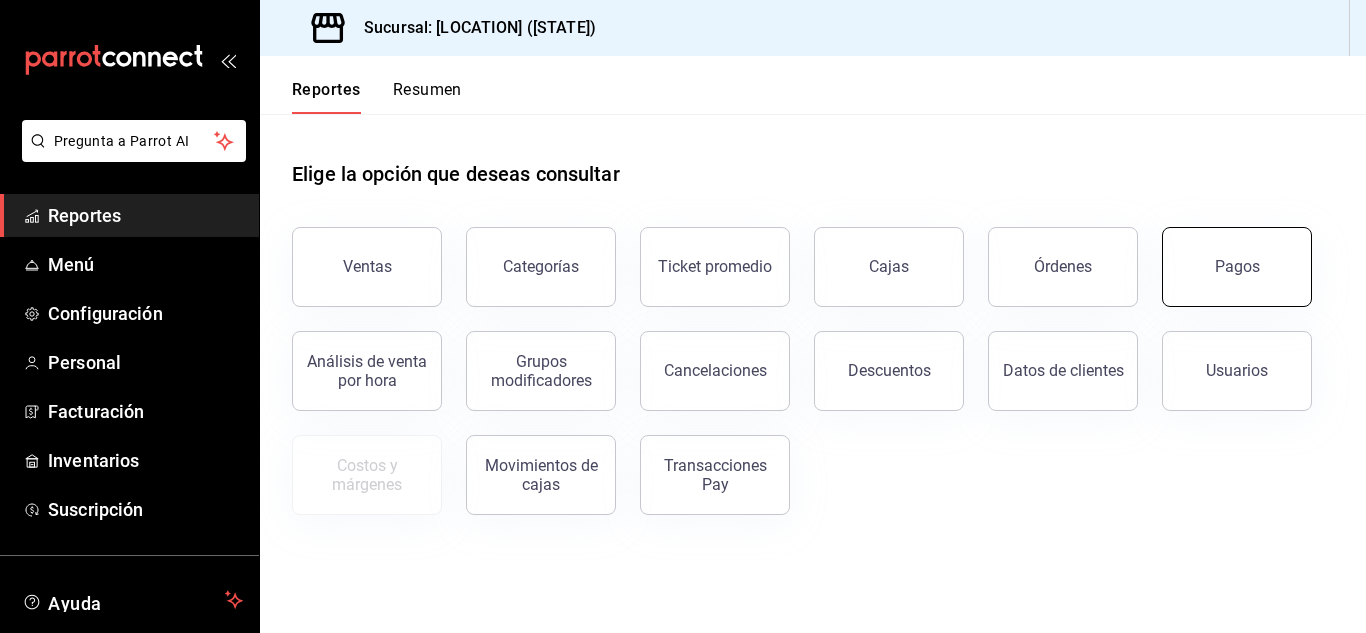 click on "Pagos" at bounding box center (1237, 267) 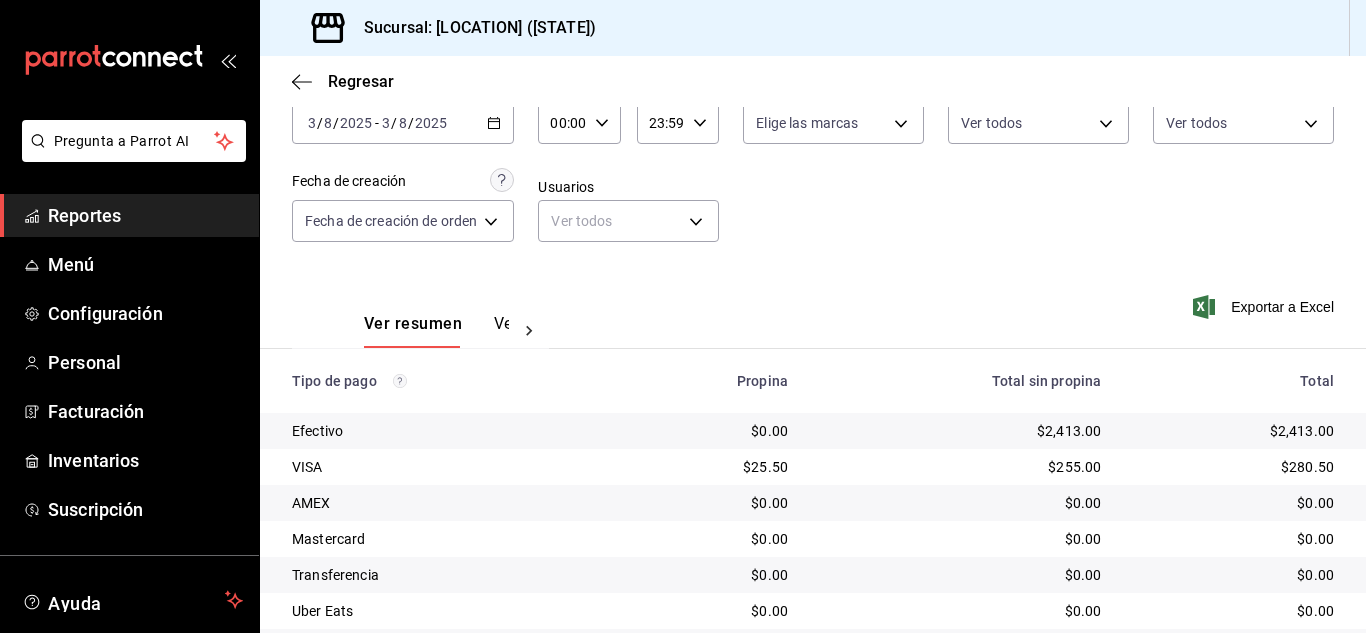 scroll, scrollTop: 286, scrollLeft: 0, axis: vertical 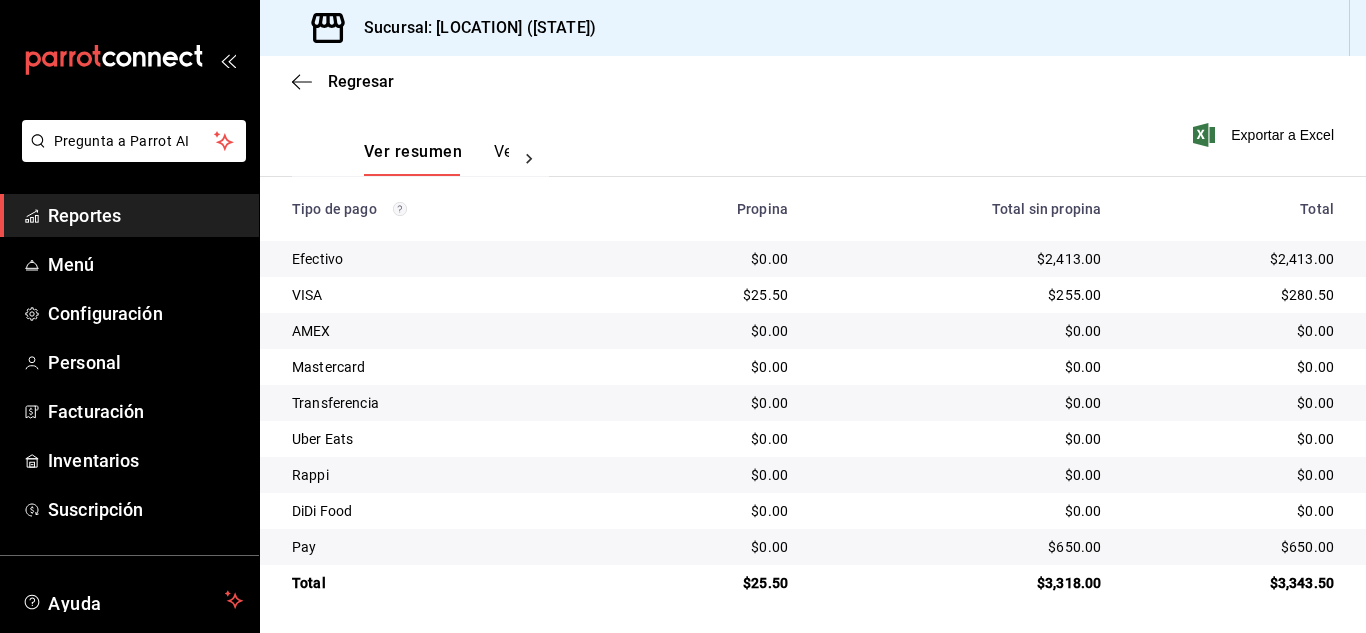 click on "Reportes" at bounding box center (145, 215) 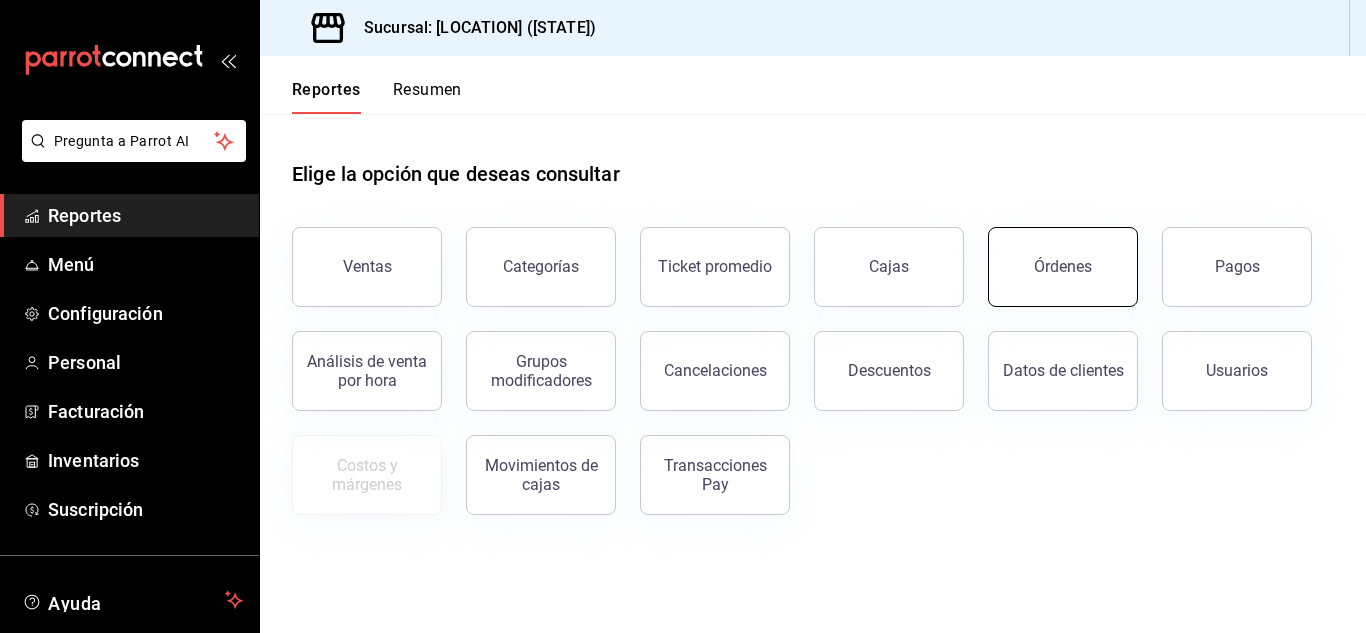 click on "Órdenes" at bounding box center (1063, 267) 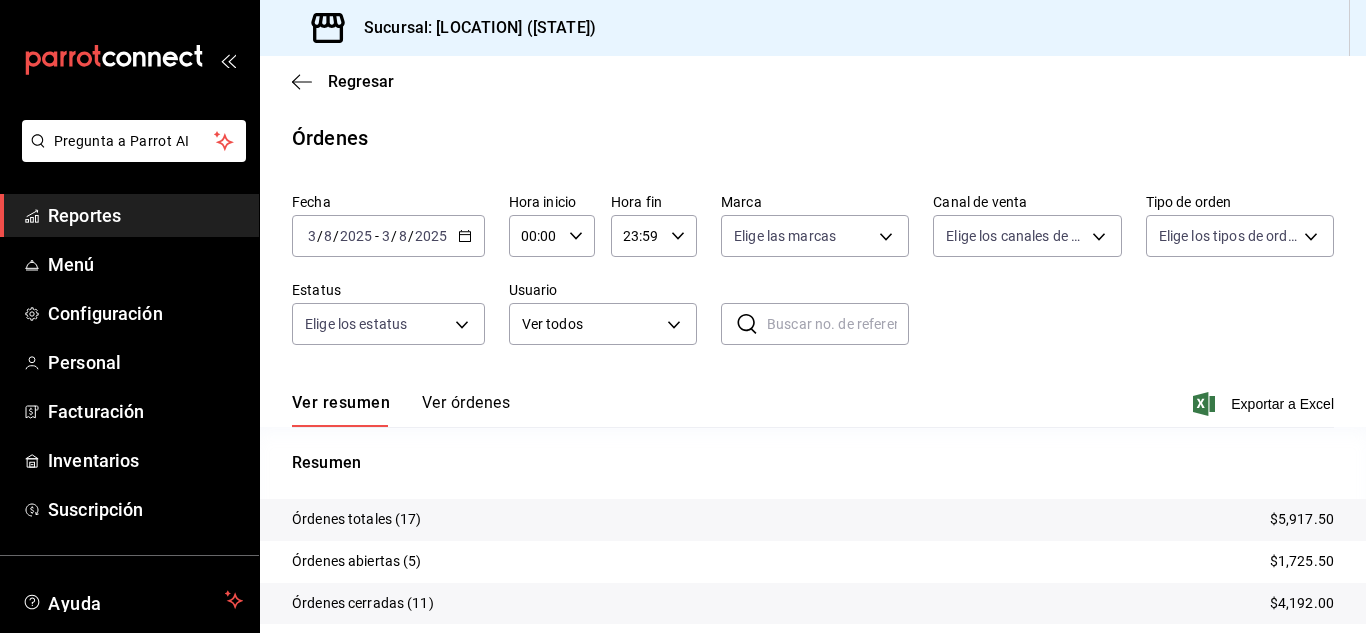 scroll, scrollTop: 152, scrollLeft: 0, axis: vertical 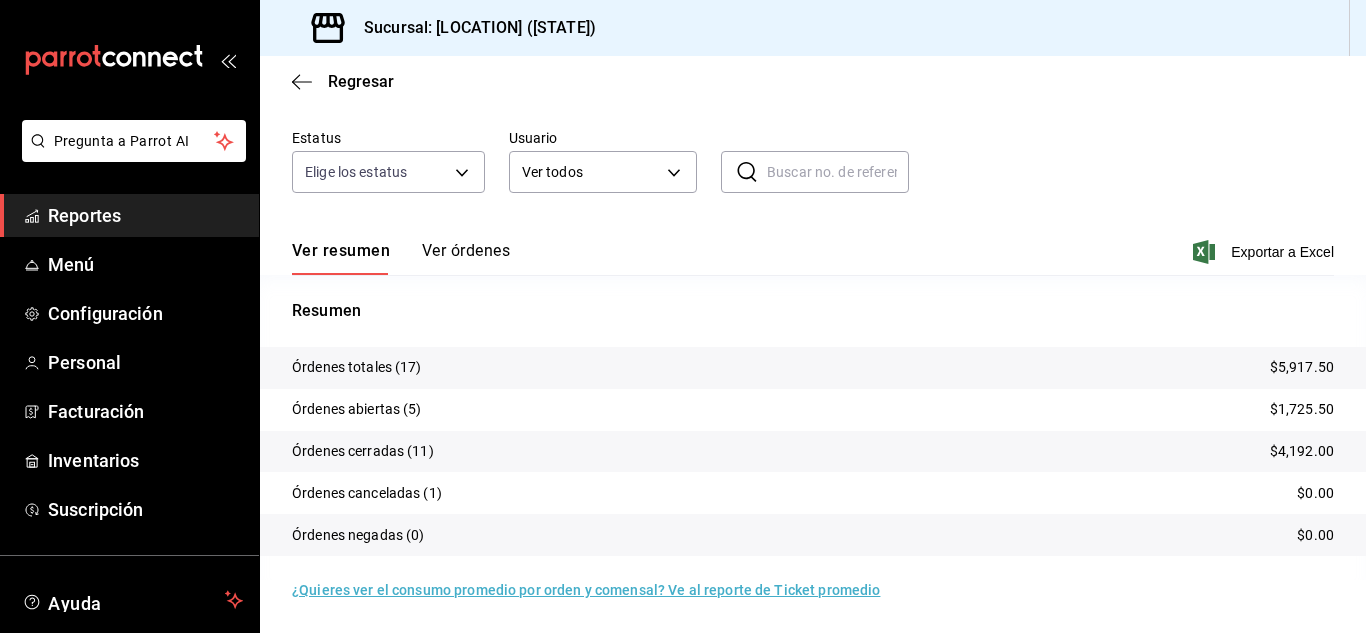 click on "Reportes" at bounding box center (145, 215) 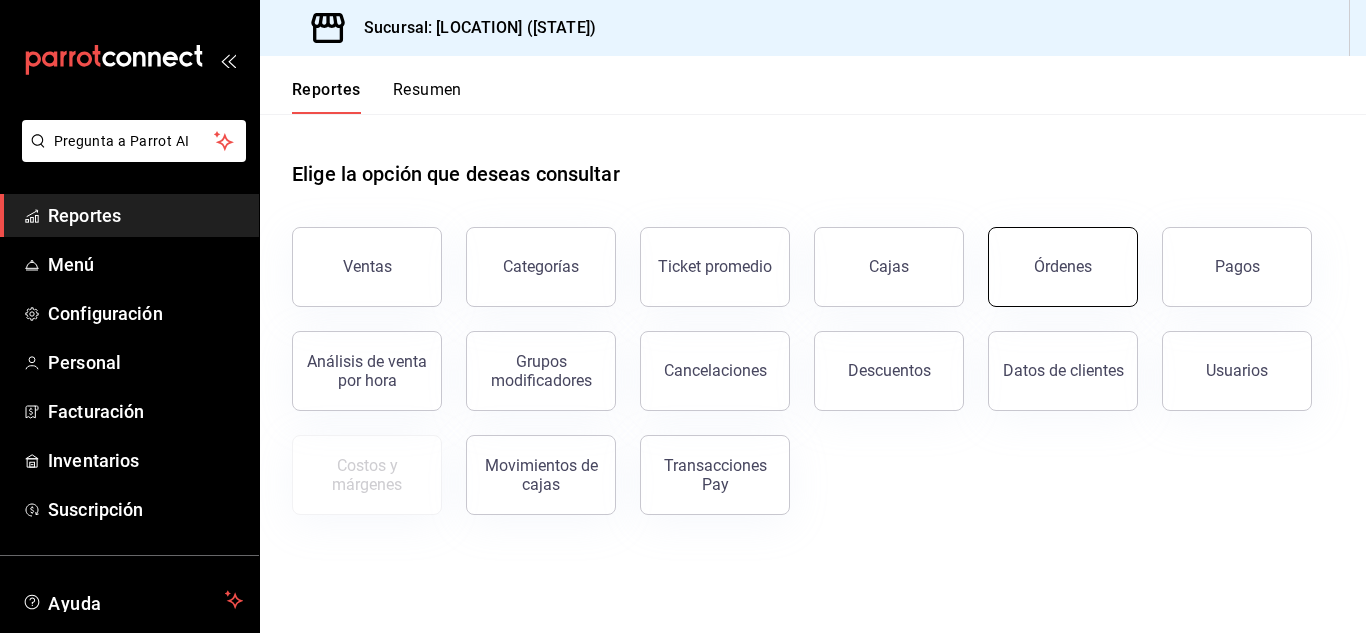 click on "Órdenes" at bounding box center [1063, 266] 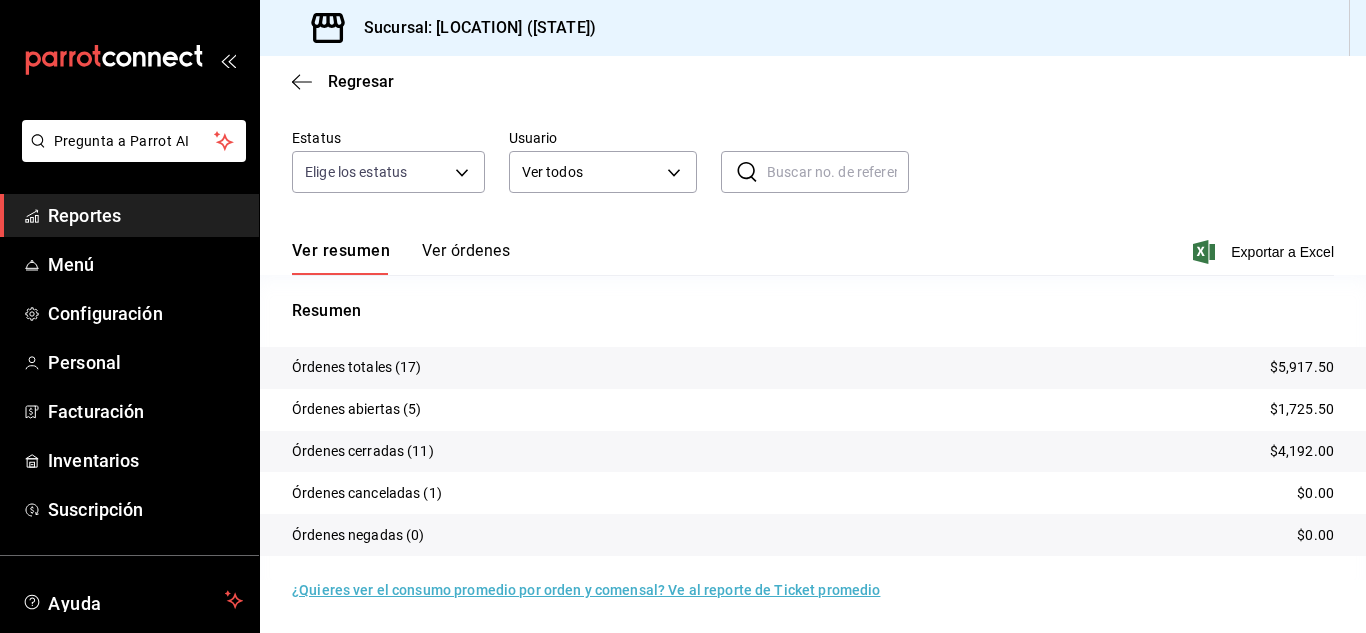 scroll, scrollTop: 0, scrollLeft: 0, axis: both 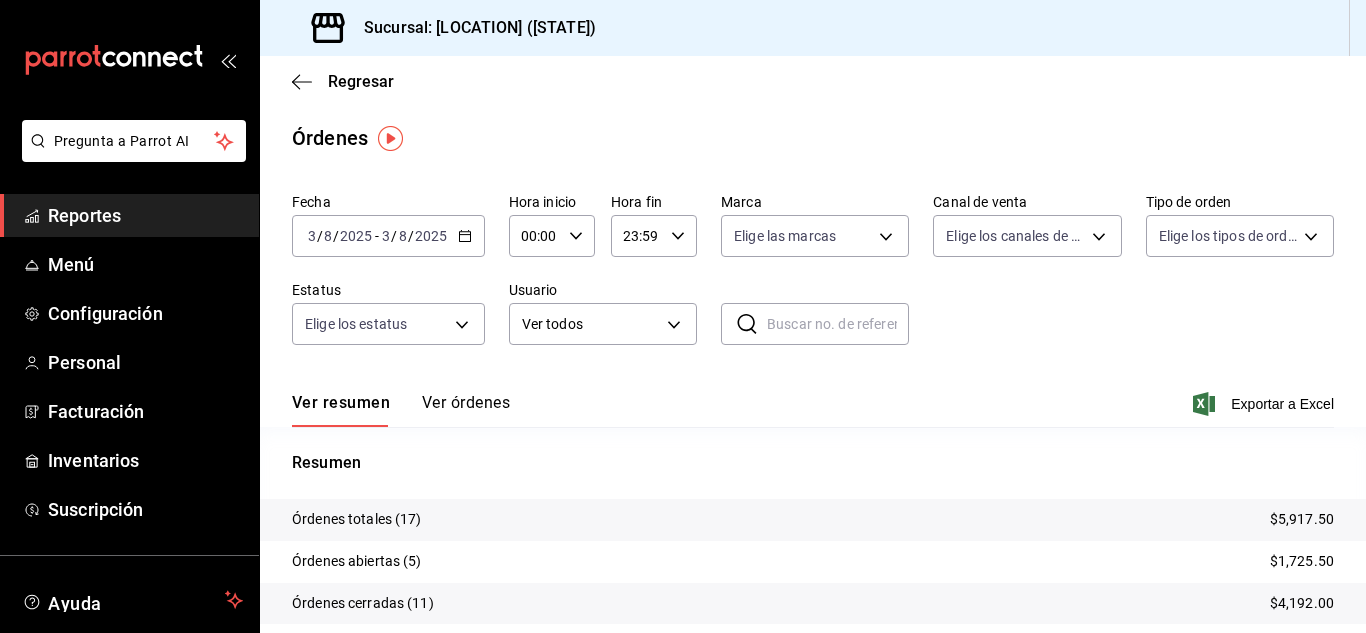 click on "Reportes" at bounding box center (129, 215) 